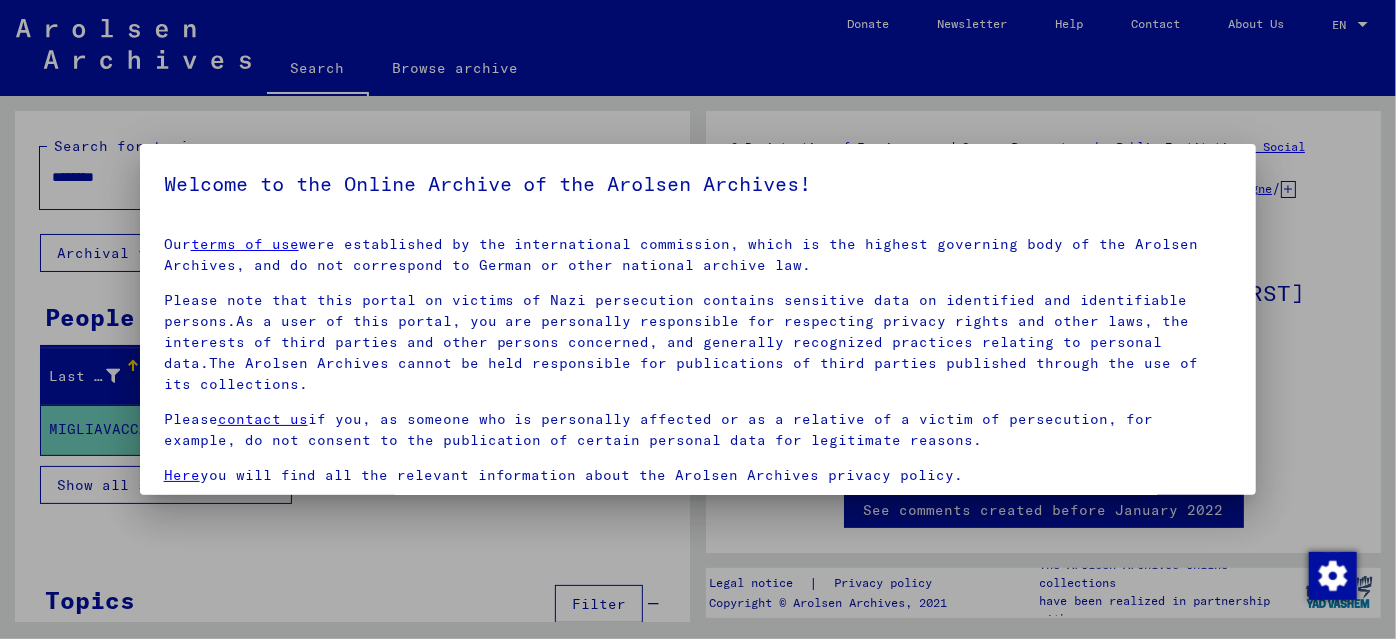 scroll, scrollTop: 0, scrollLeft: 0, axis: both 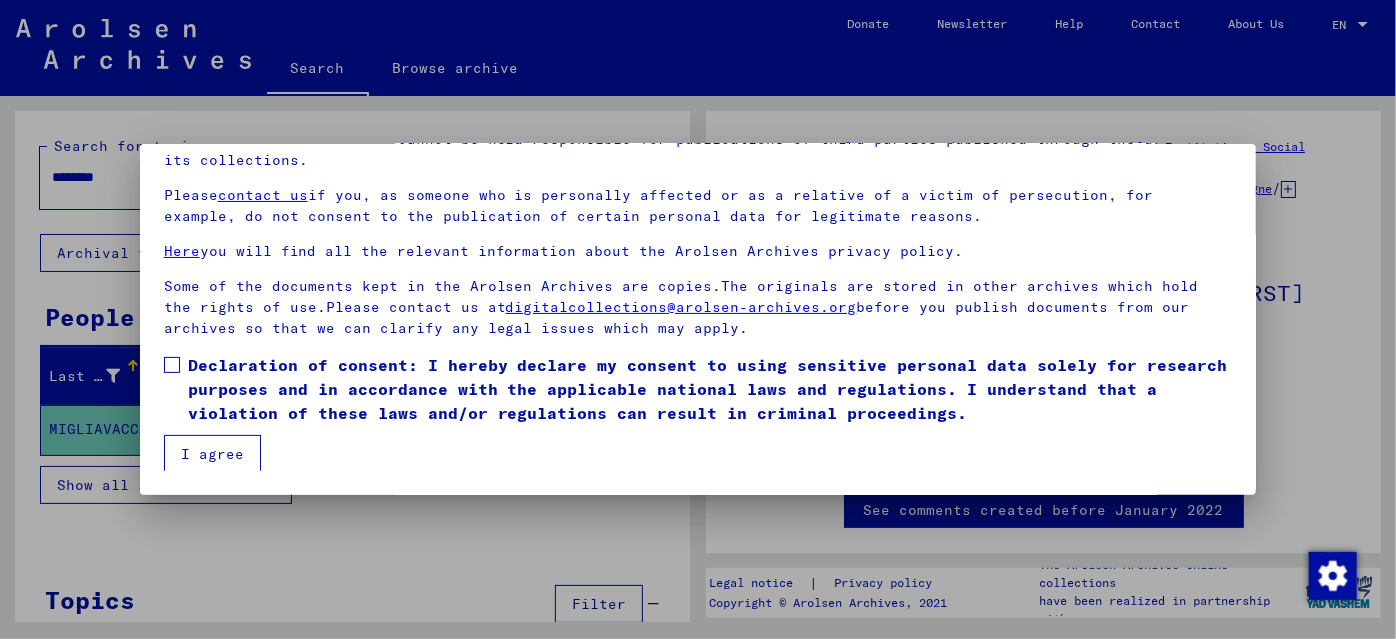 click at bounding box center (172, 365) 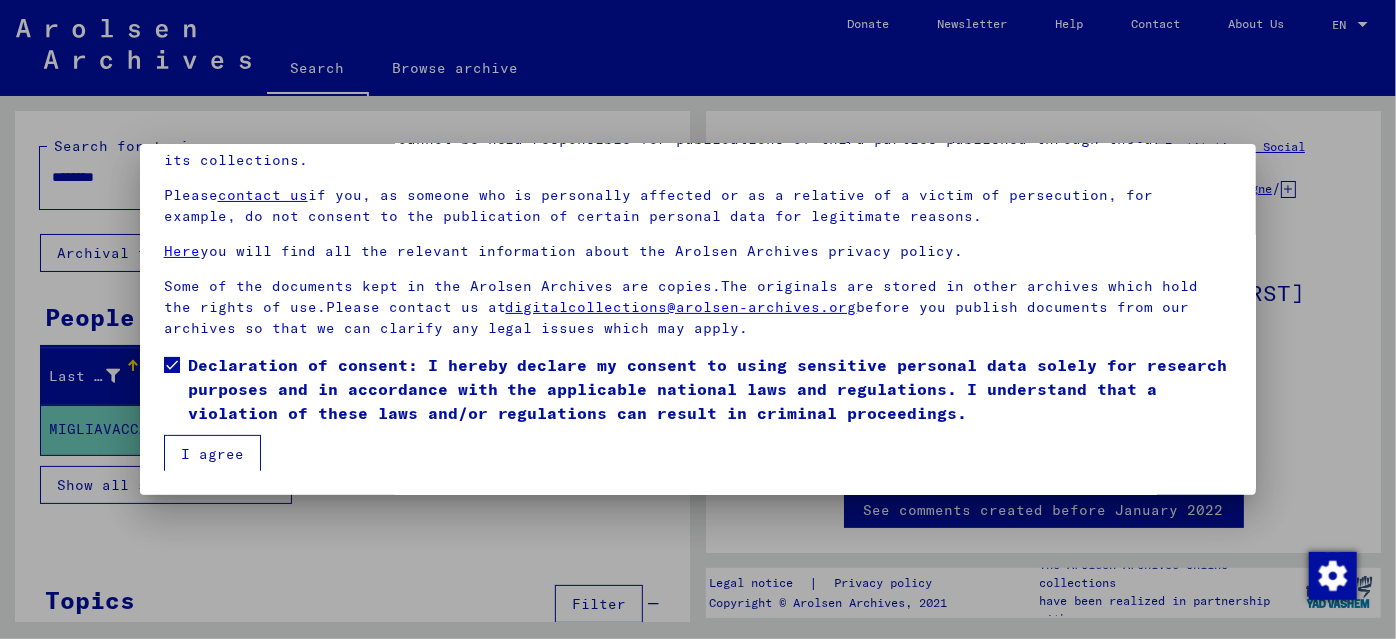 click on "I agree" at bounding box center (212, 454) 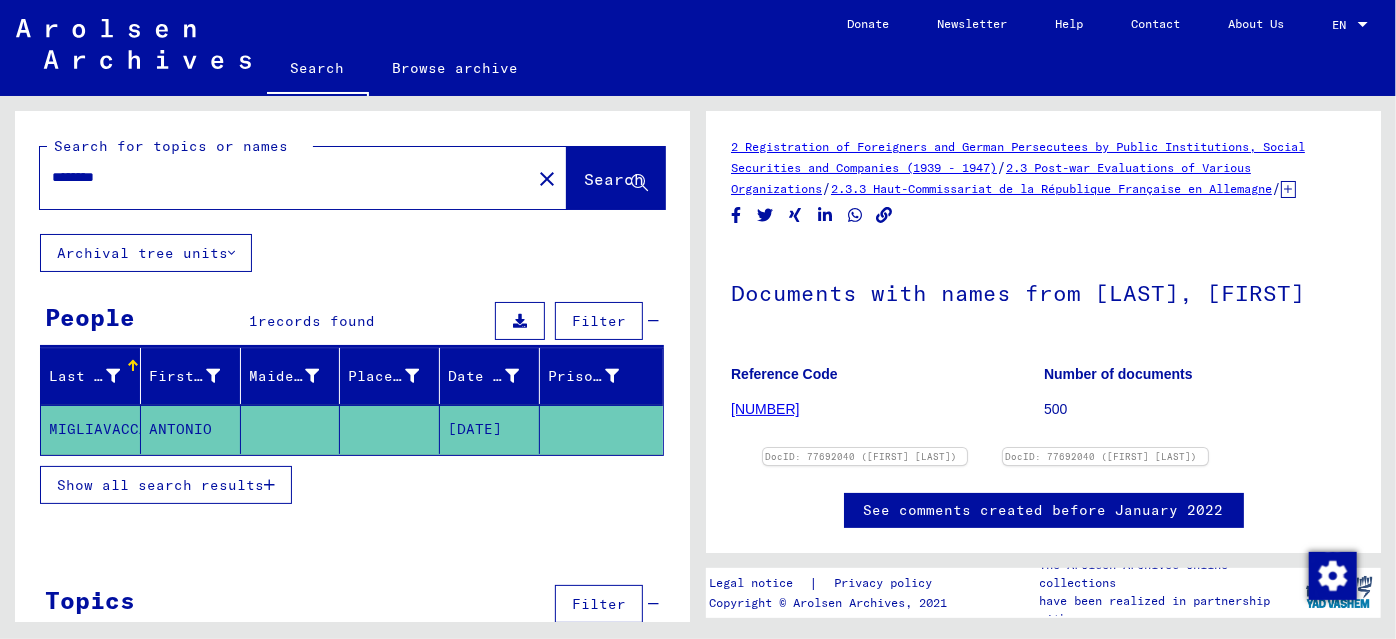 click on "close" at bounding box center (547, 179) 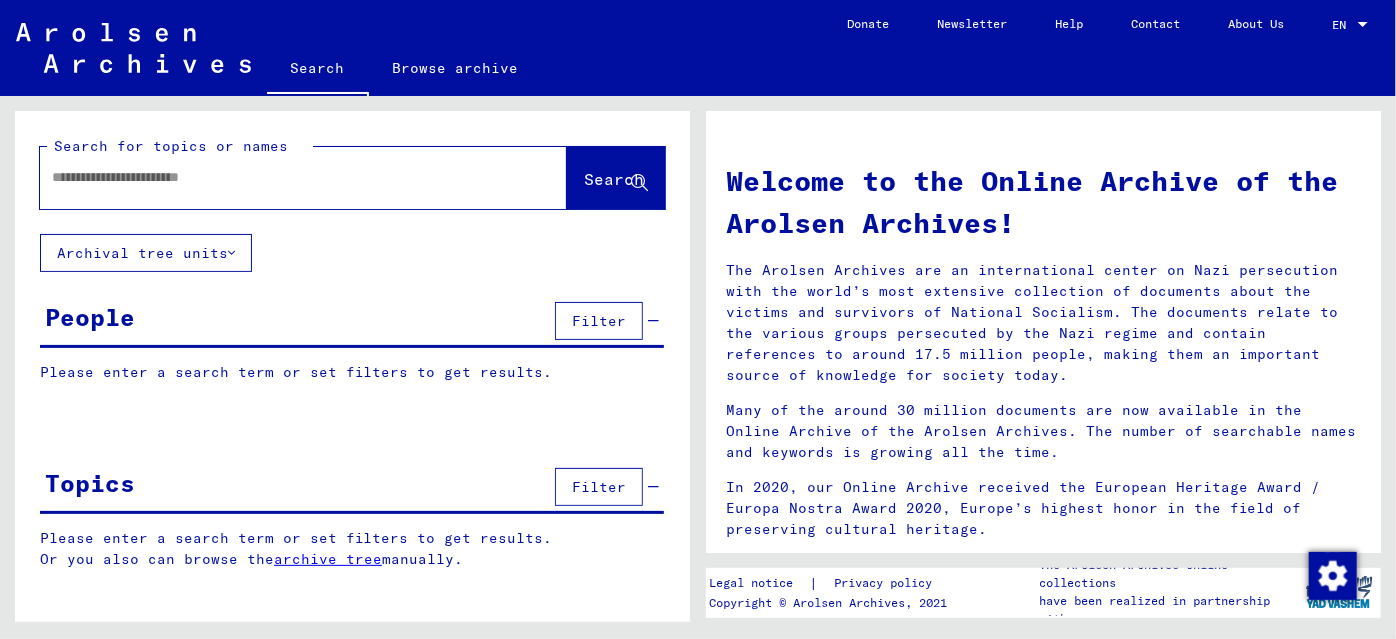 click at bounding box center (273, 177) 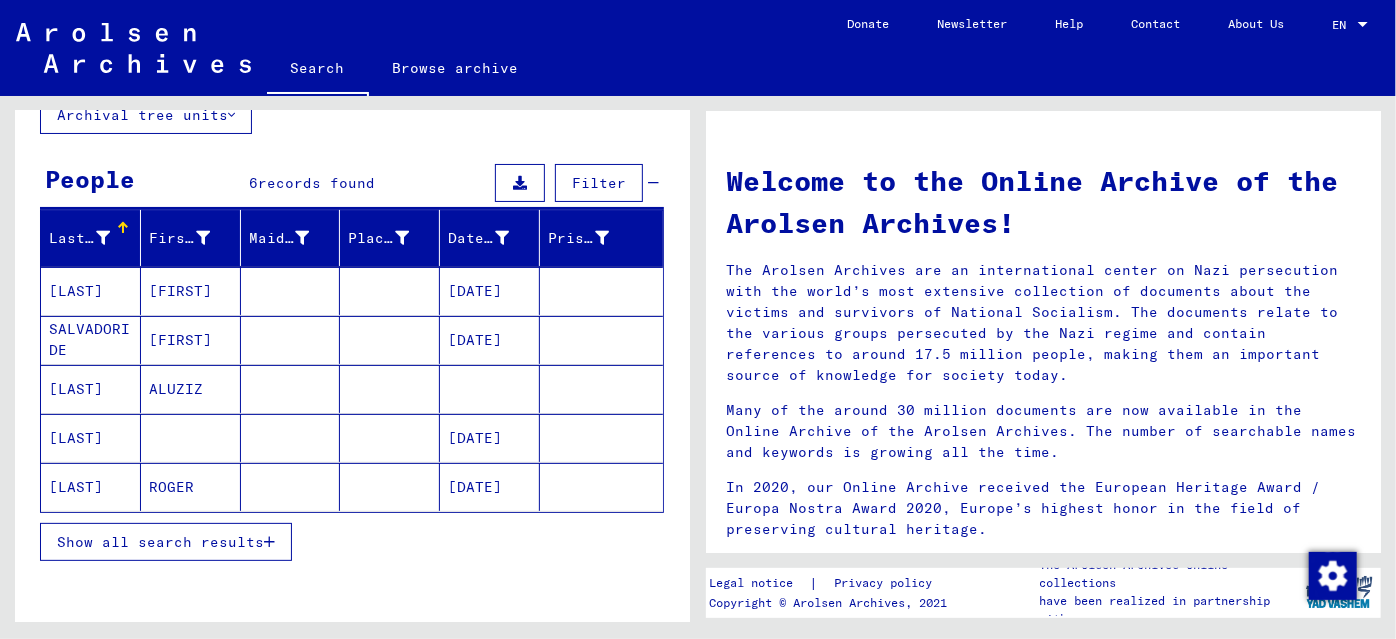 scroll, scrollTop: 181, scrollLeft: 0, axis: vertical 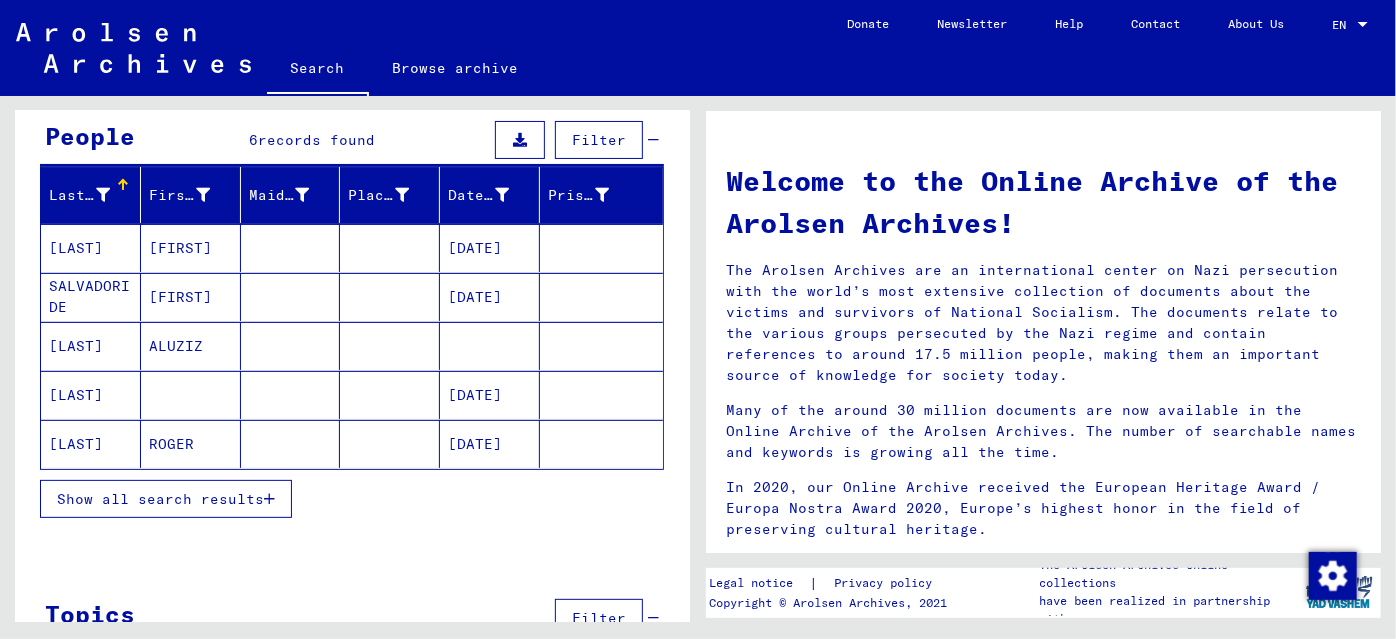 click on "Show all search results" at bounding box center (160, 499) 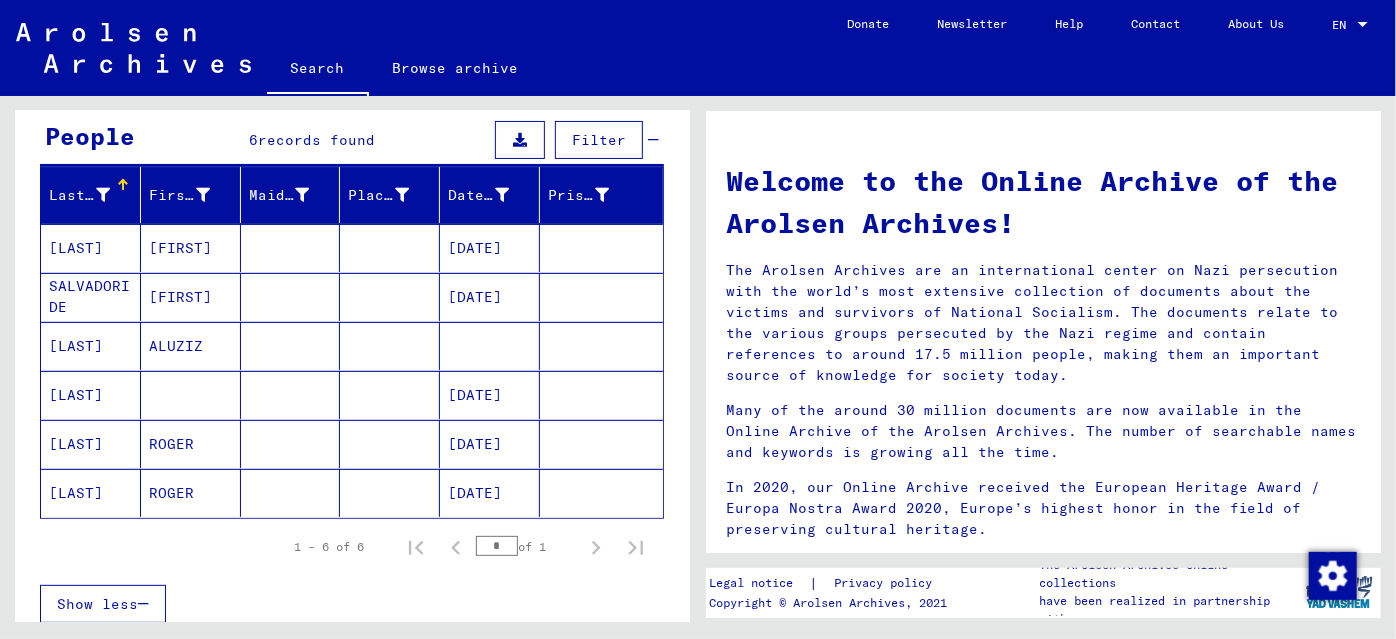 click at bounding box center [291, 248] 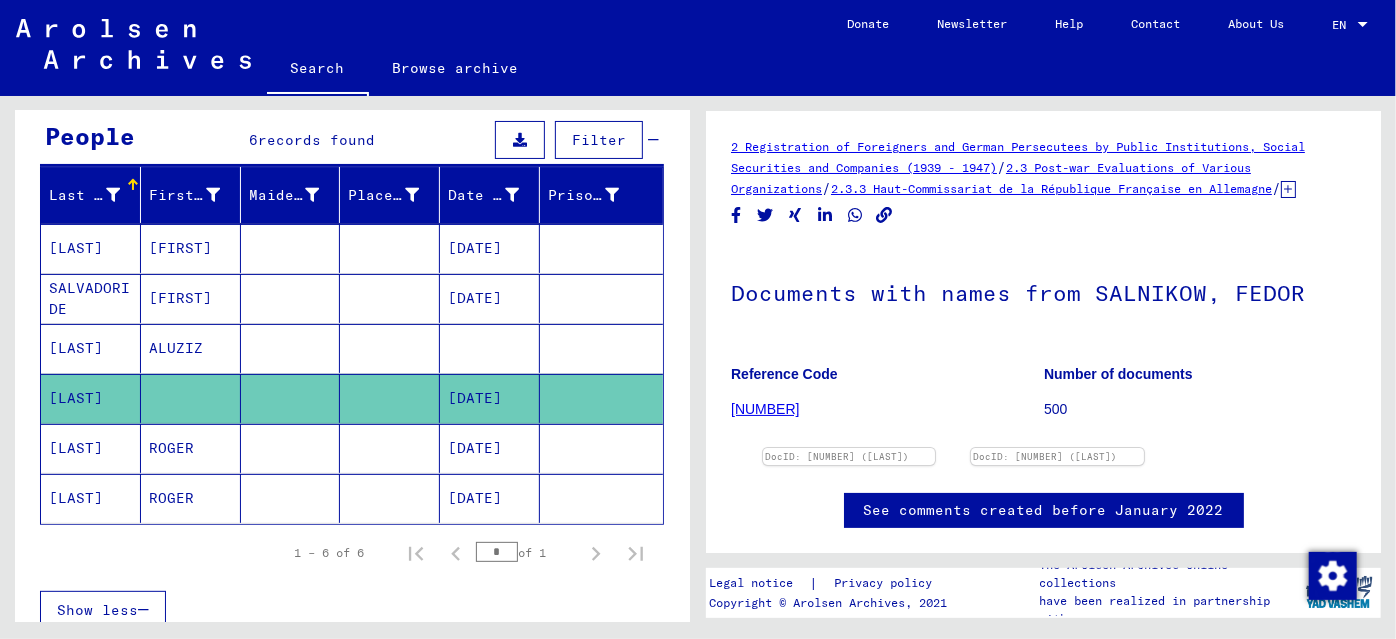scroll, scrollTop: 0, scrollLeft: 0, axis: both 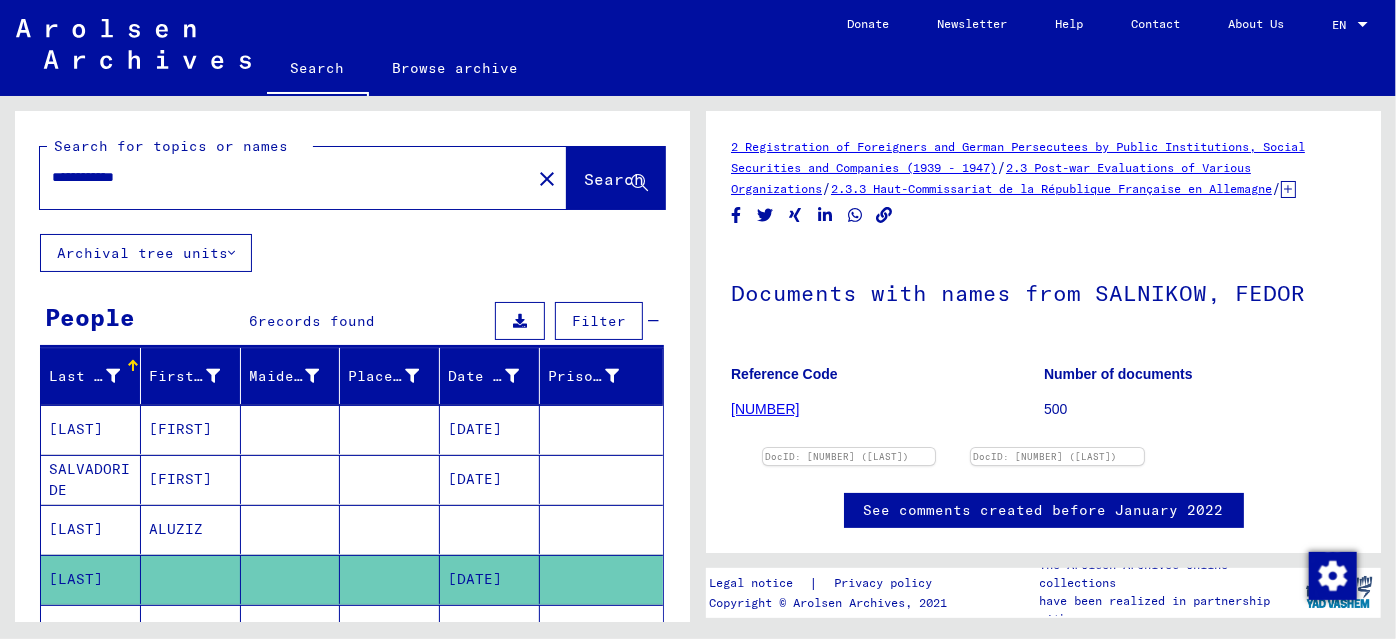 drag, startPoint x: 71, startPoint y: 154, endPoint x: 840, endPoint y: 146, distance: 769.0416 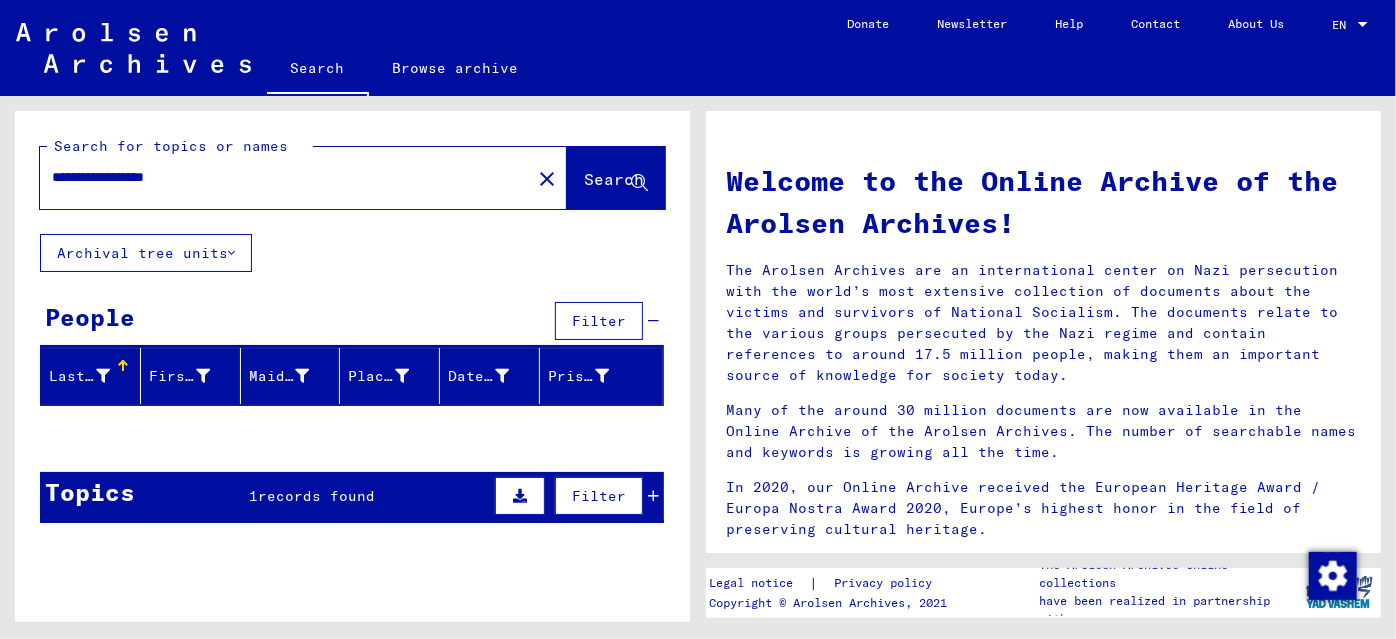 click on "Topics 1  records found  Filter" at bounding box center [352, 497] 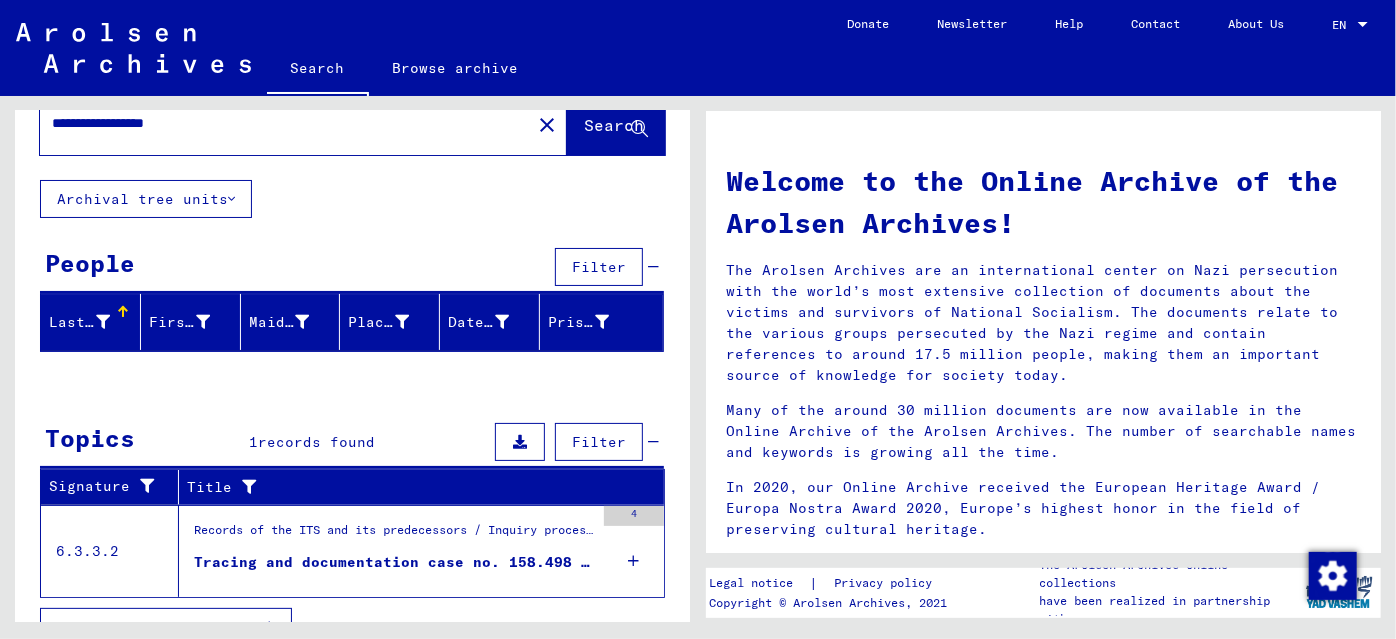 scroll, scrollTop: 84, scrollLeft: 0, axis: vertical 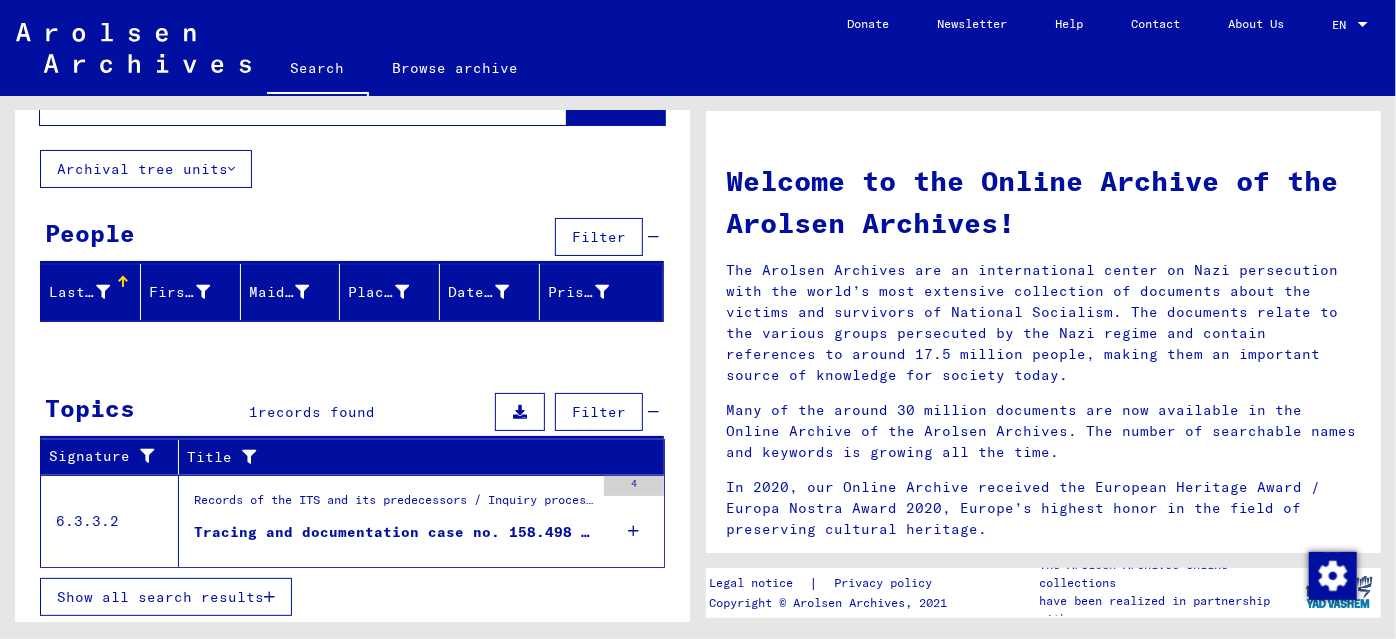 click on "Tracing and documentation case no. 158.498 for [LAST], [FIRST] born [DATE]" at bounding box center [394, 506] 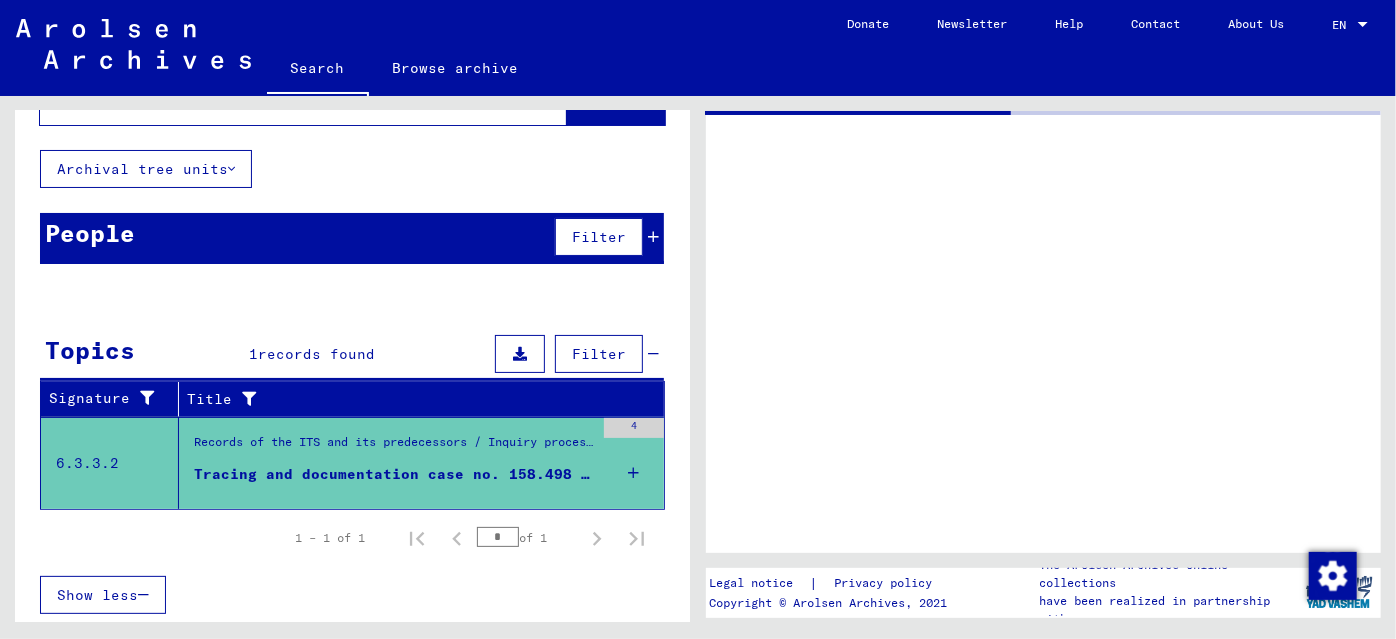 scroll, scrollTop: 82, scrollLeft: 0, axis: vertical 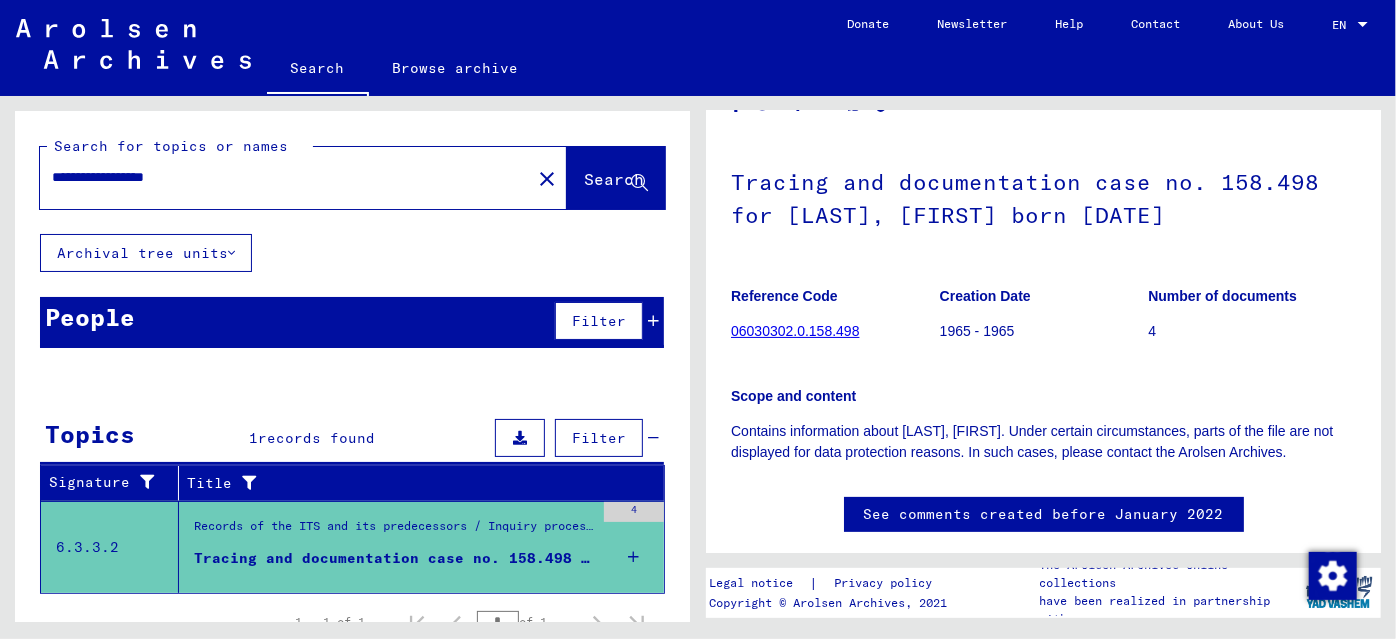 drag, startPoint x: 226, startPoint y: 181, endPoint x: 713, endPoint y: 189, distance: 487.0657 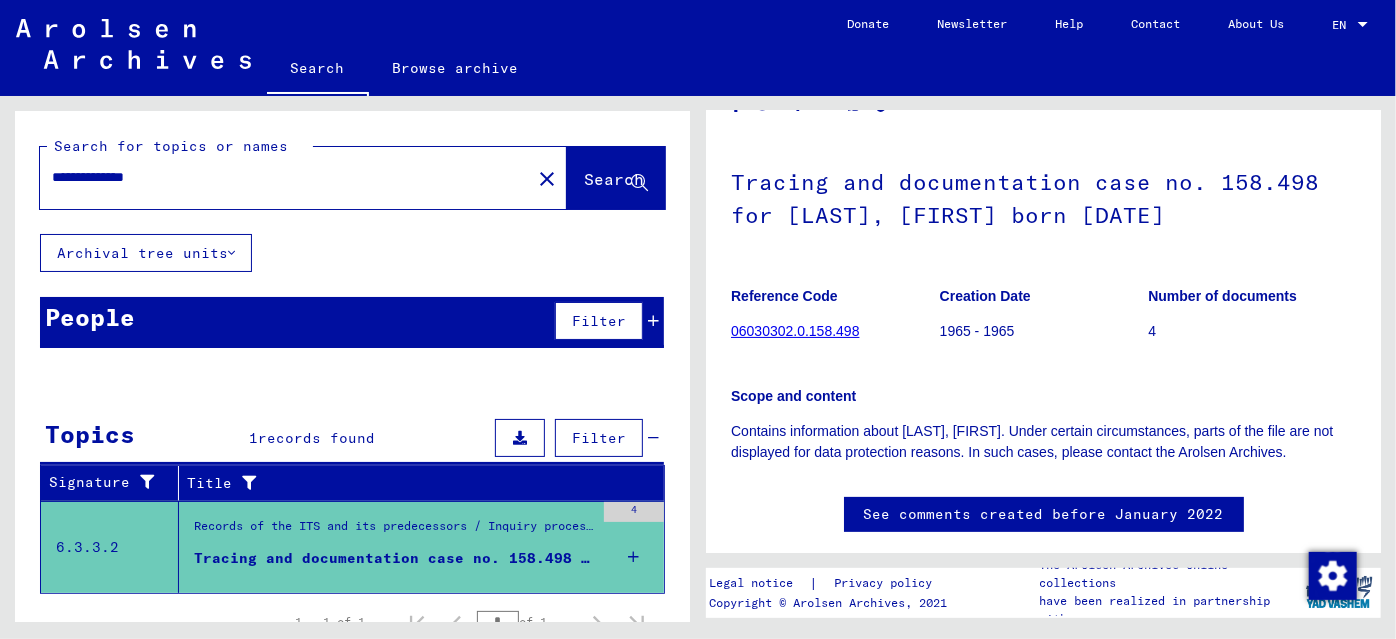 scroll, scrollTop: 0, scrollLeft: 0, axis: both 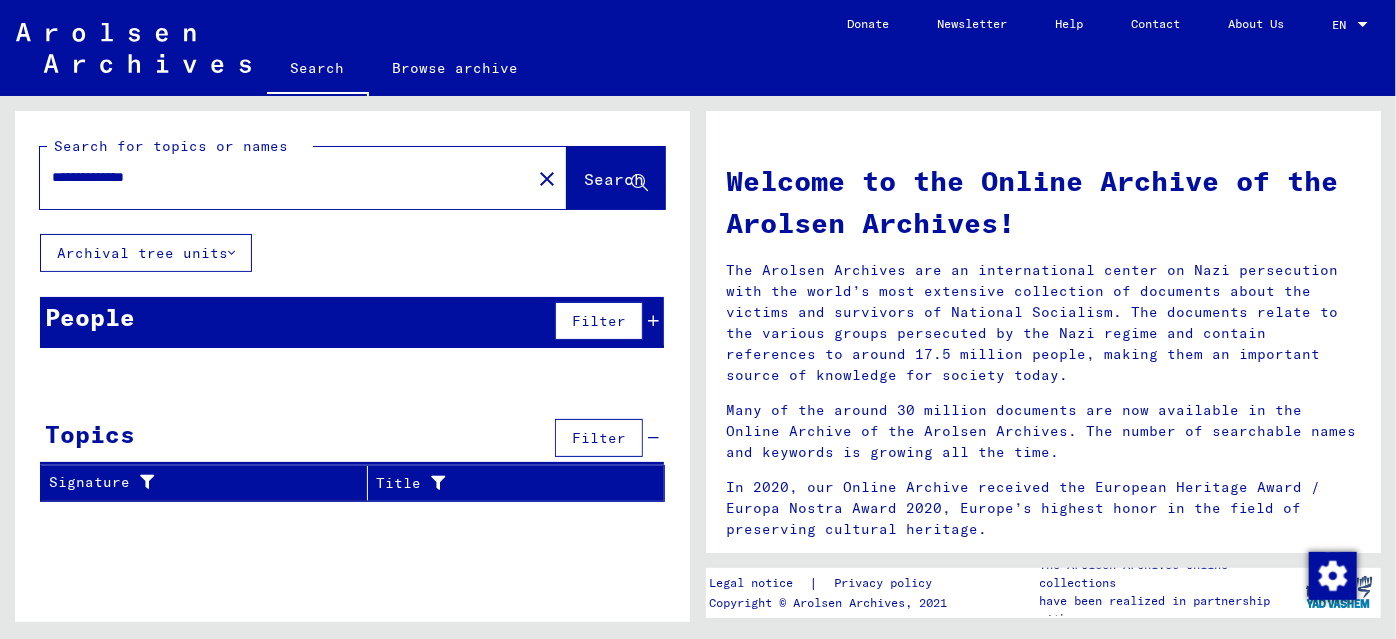 drag, startPoint x: 175, startPoint y: 174, endPoint x: 0, endPoint y: 170, distance: 175.04572 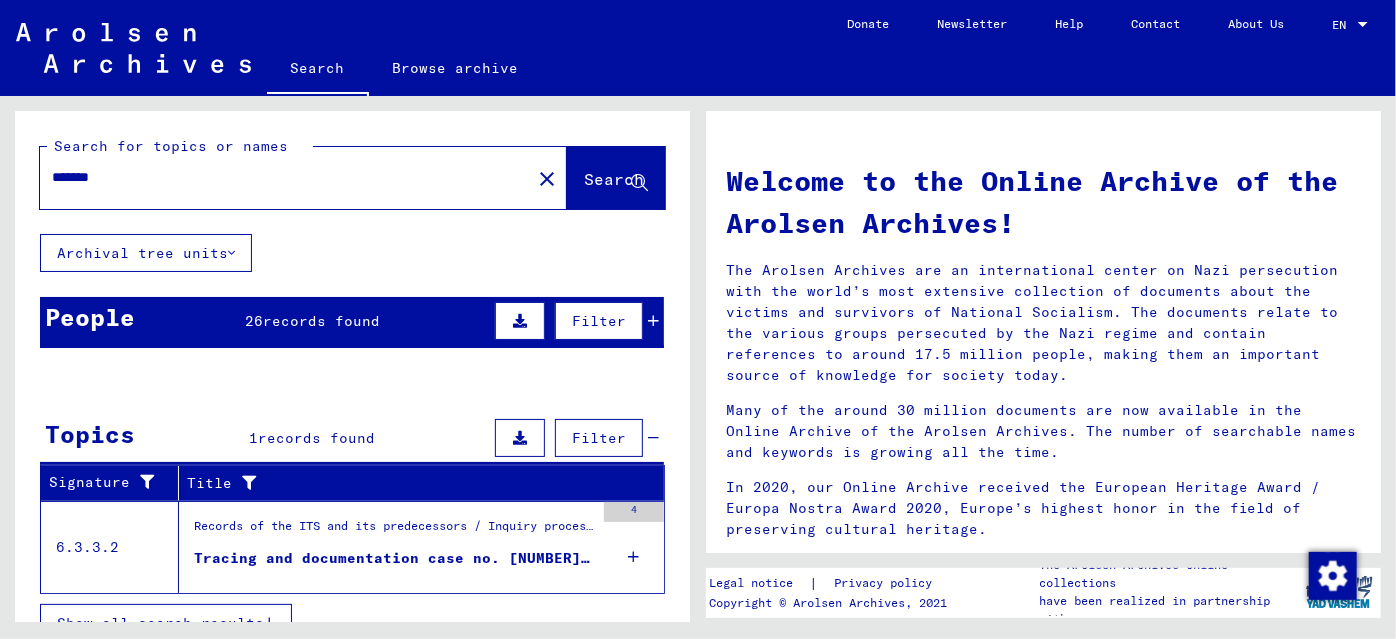 click on "Tracing and documentation case no. [NUMBER] for [LAST], [FIRST] born [DATE]" at bounding box center [394, 558] 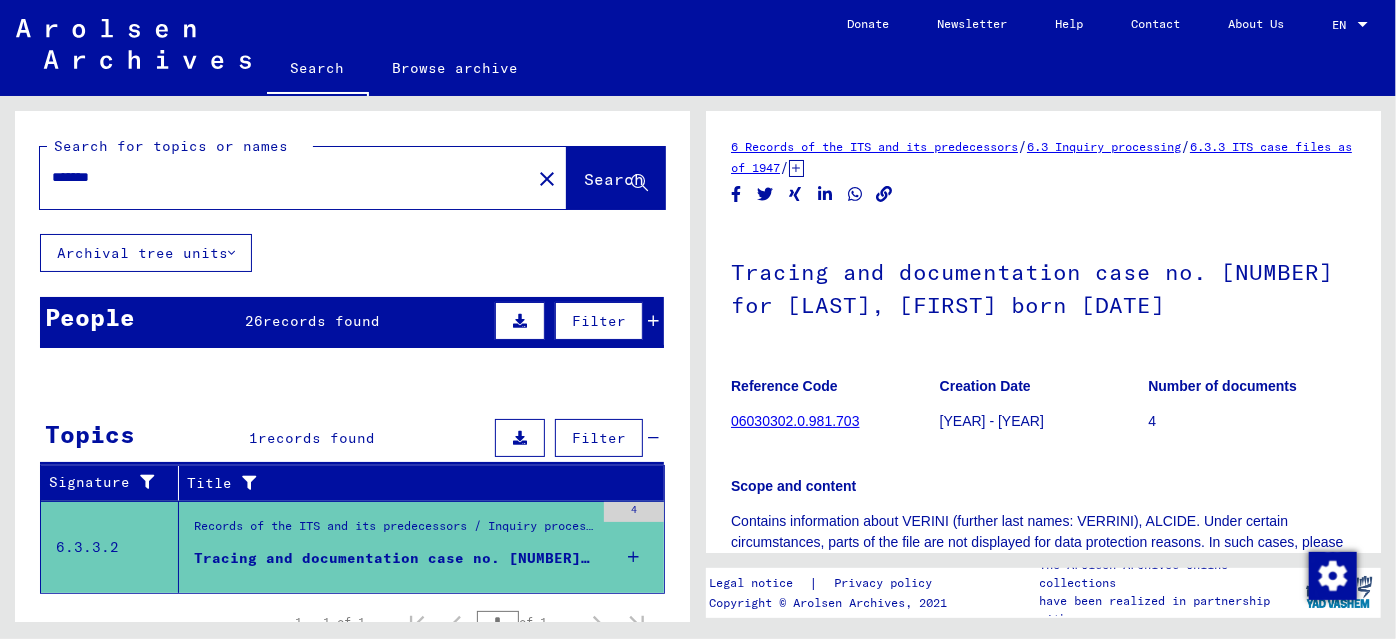 scroll, scrollTop: 0, scrollLeft: 0, axis: both 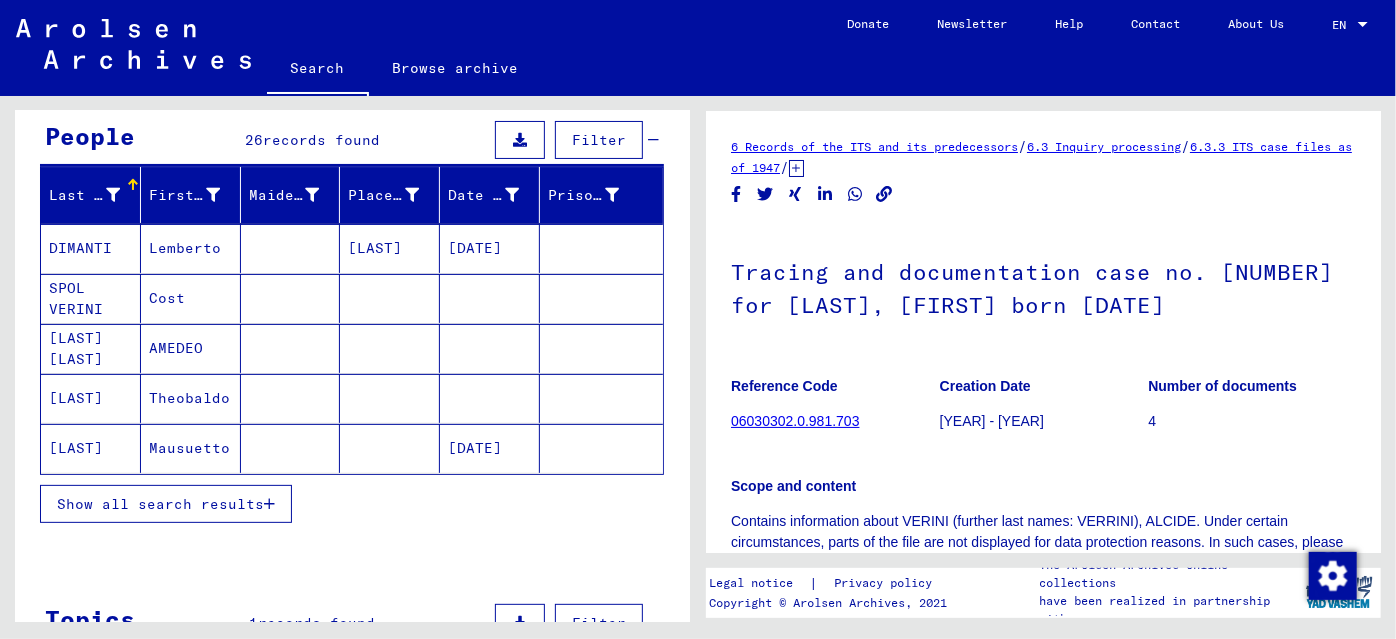 click at bounding box center (269, 504) 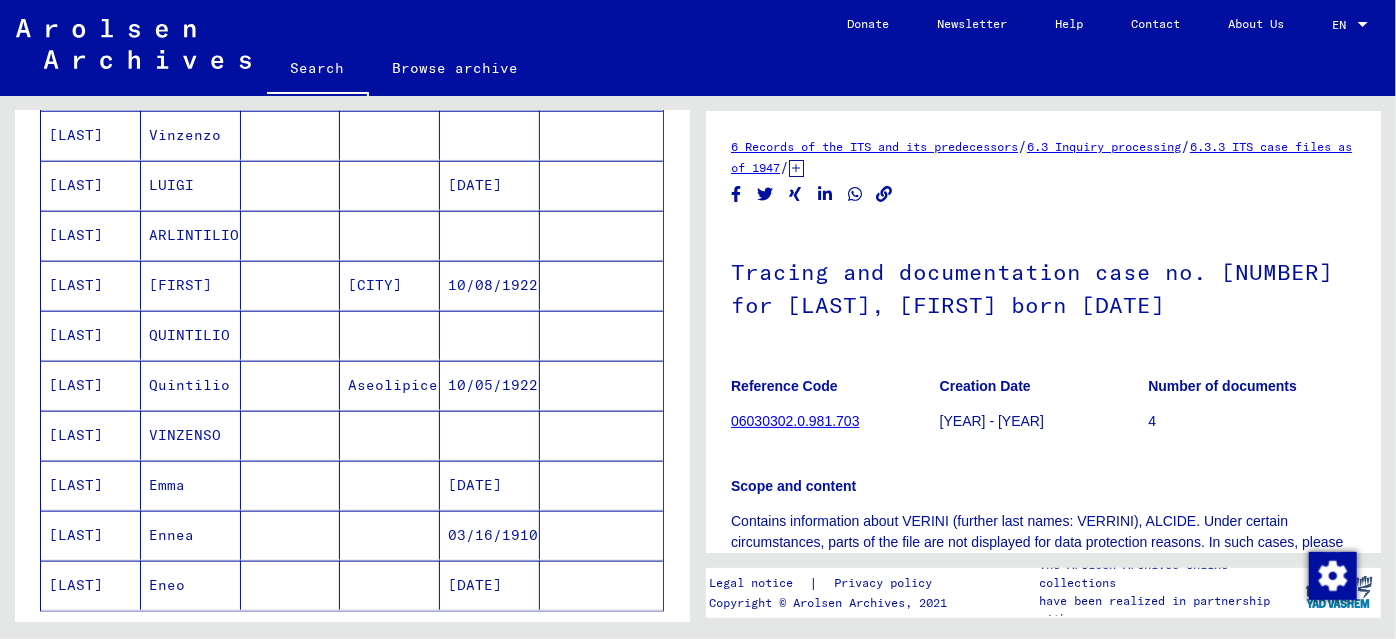 scroll, scrollTop: 1090, scrollLeft: 0, axis: vertical 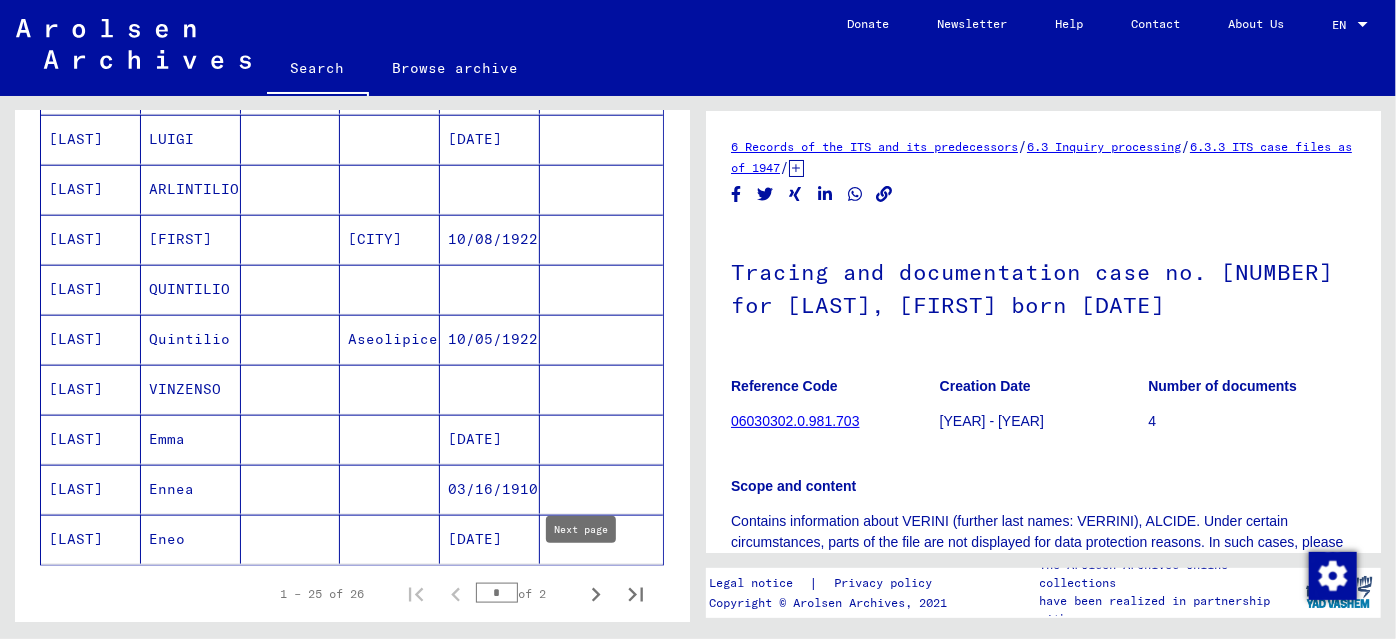 click at bounding box center (596, 595) 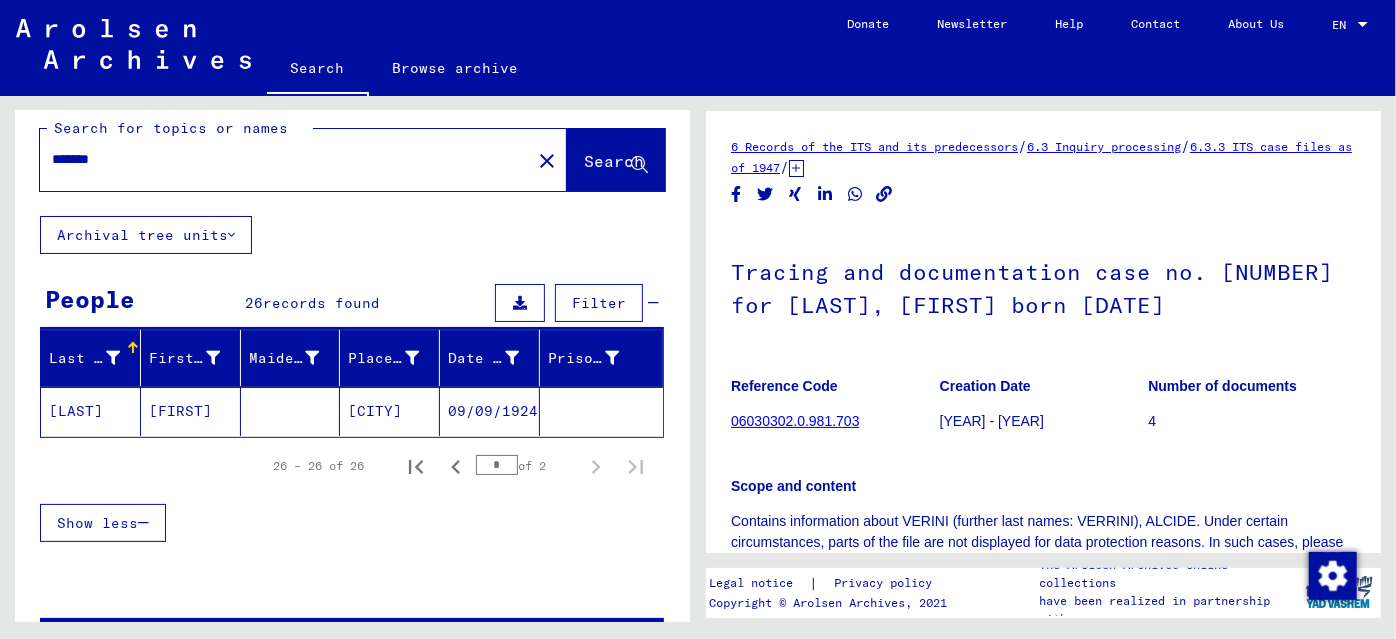 scroll, scrollTop: 14, scrollLeft: 0, axis: vertical 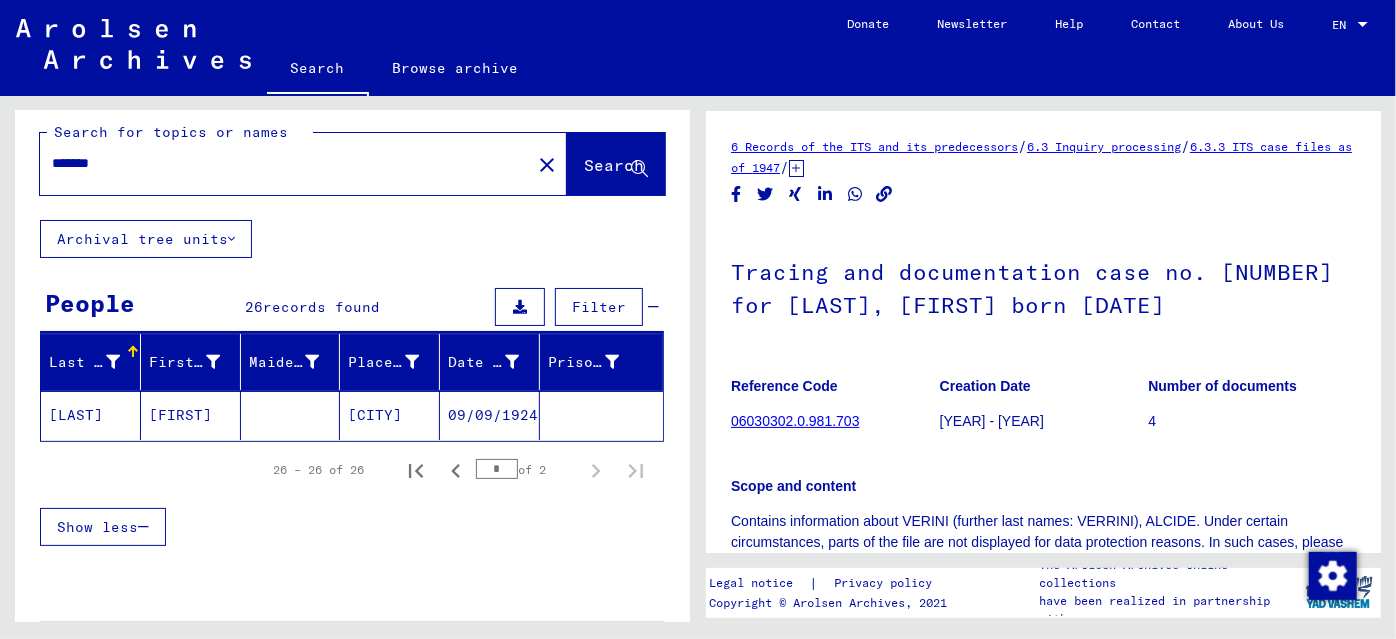 drag, startPoint x: 142, startPoint y: 172, endPoint x: 0, endPoint y: 152, distance: 143.40154 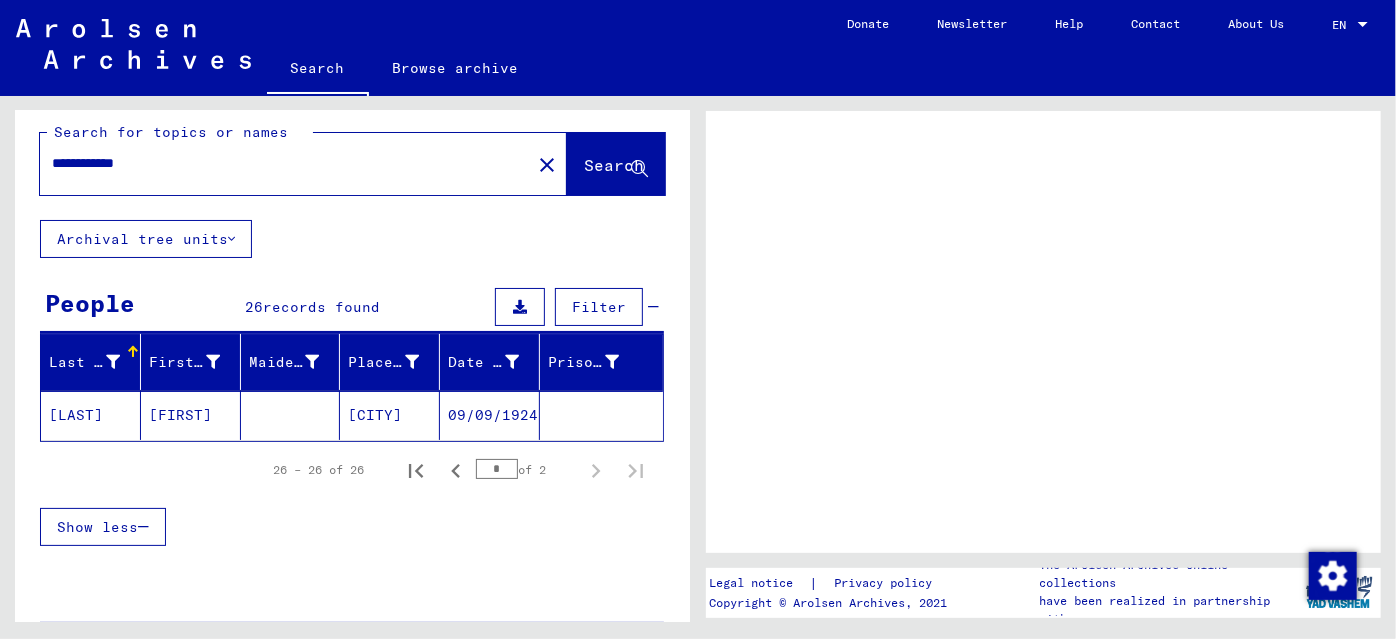 scroll, scrollTop: 0, scrollLeft: 0, axis: both 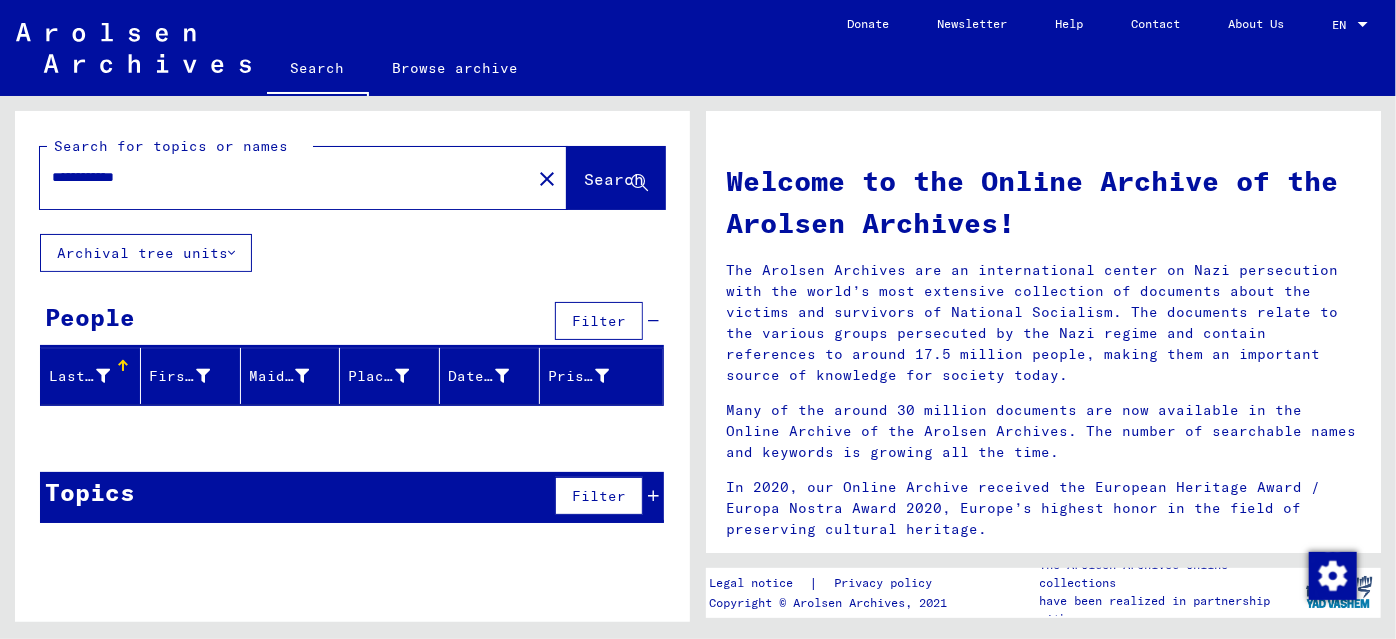 drag, startPoint x: 113, startPoint y: 178, endPoint x: 218, endPoint y: 178, distance: 105 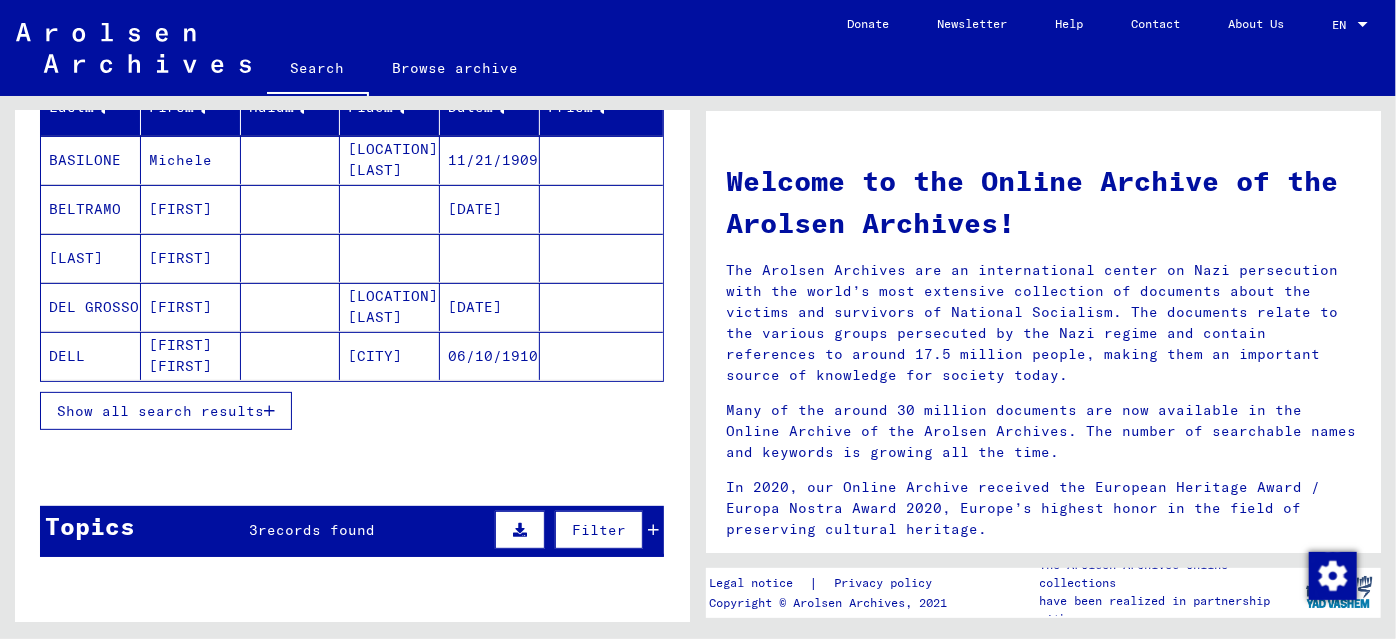 scroll, scrollTop: 272, scrollLeft: 0, axis: vertical 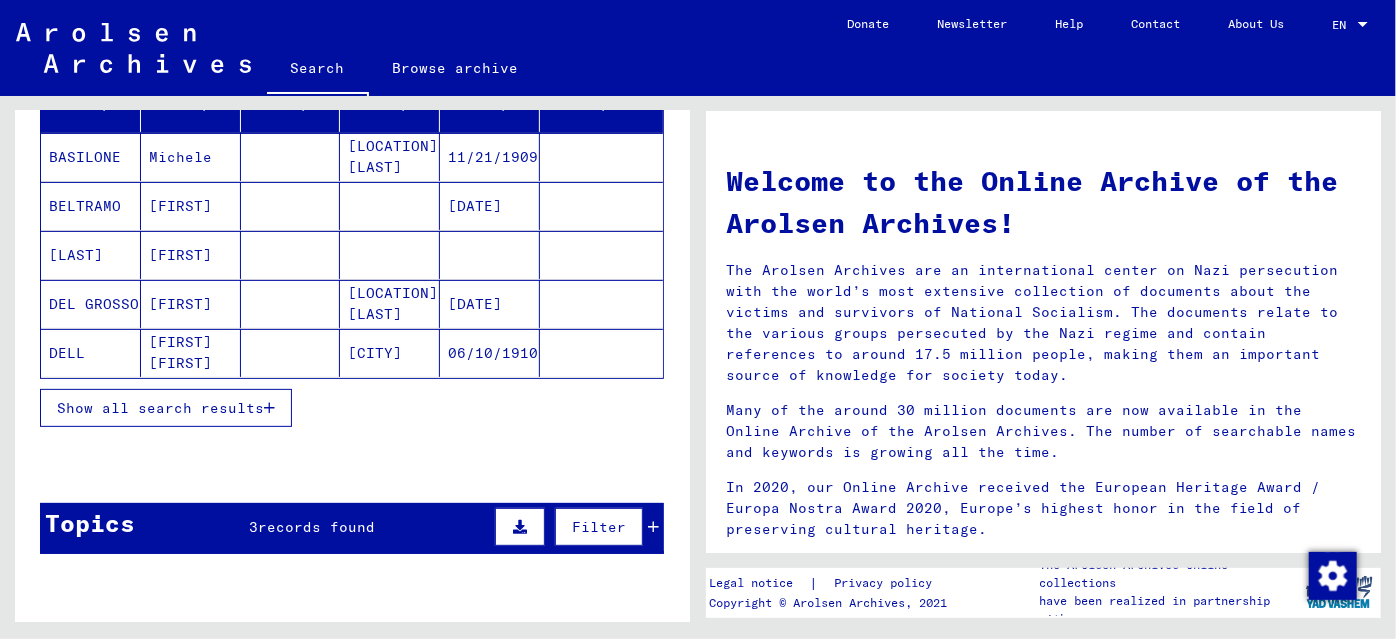 click on "Show all search results" at bounding box center (166, 408) 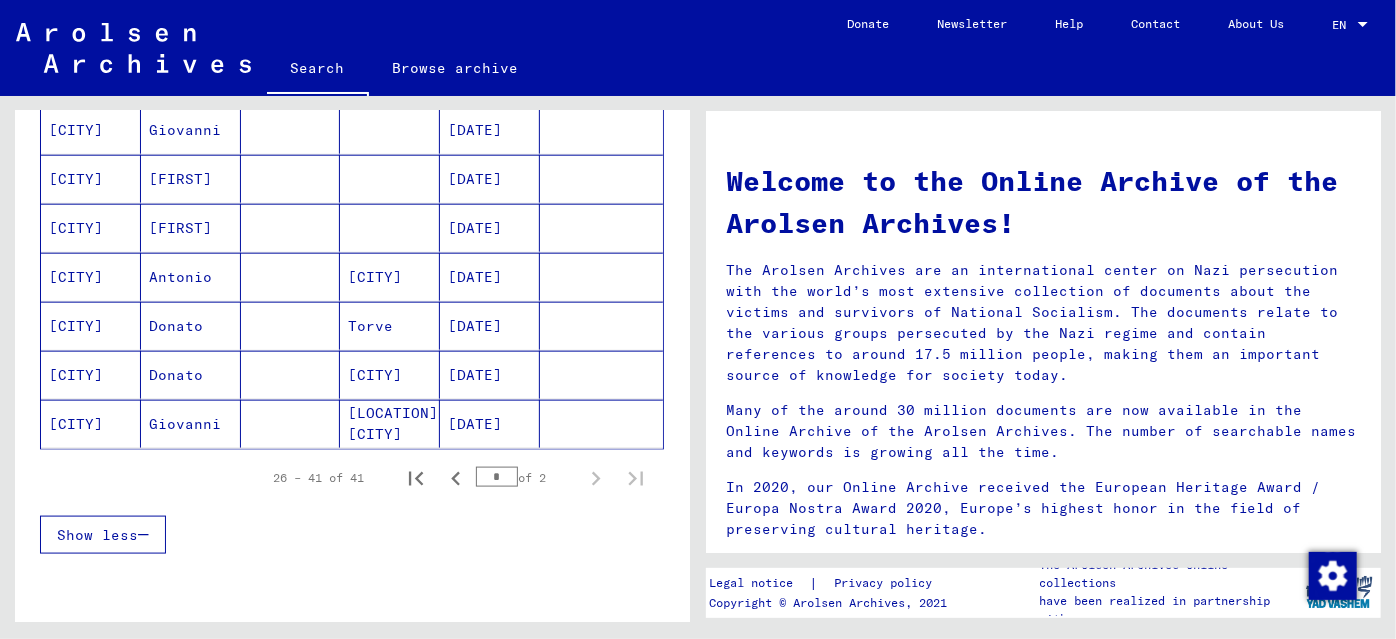 scroll, scrollTop: 1363, scrollLeft: 0, axis: vertical 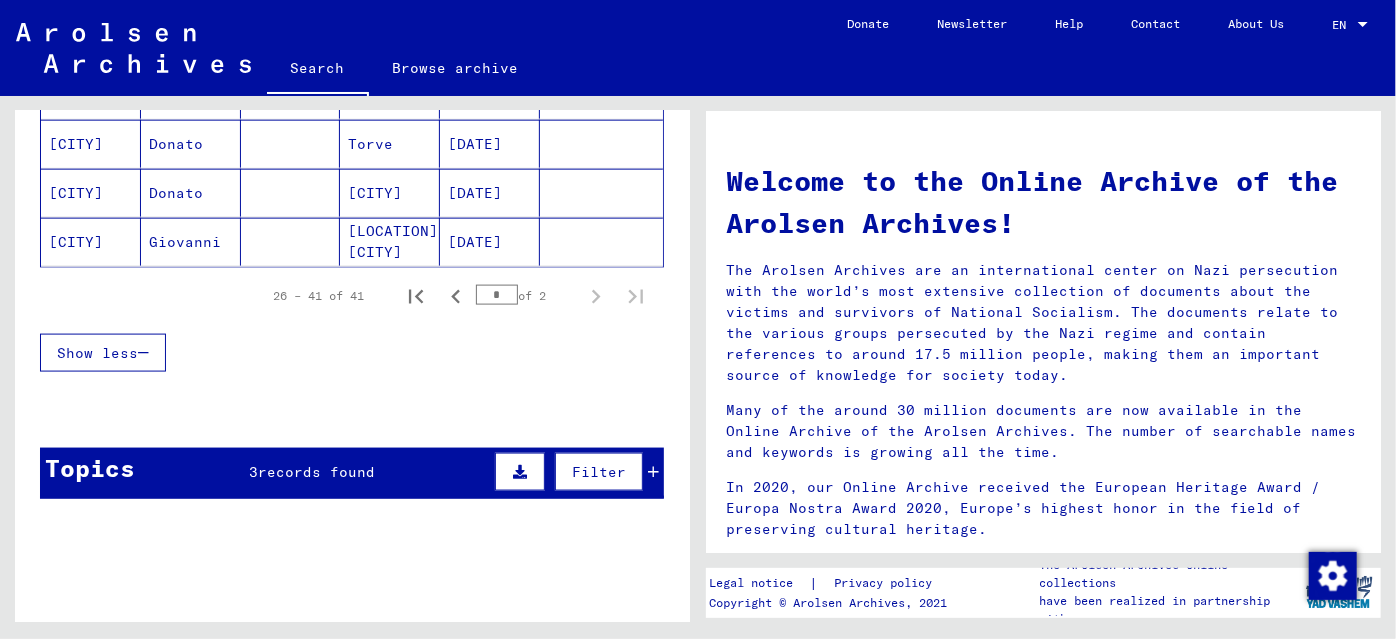 click on "records found" at bounding box center (317, 472) 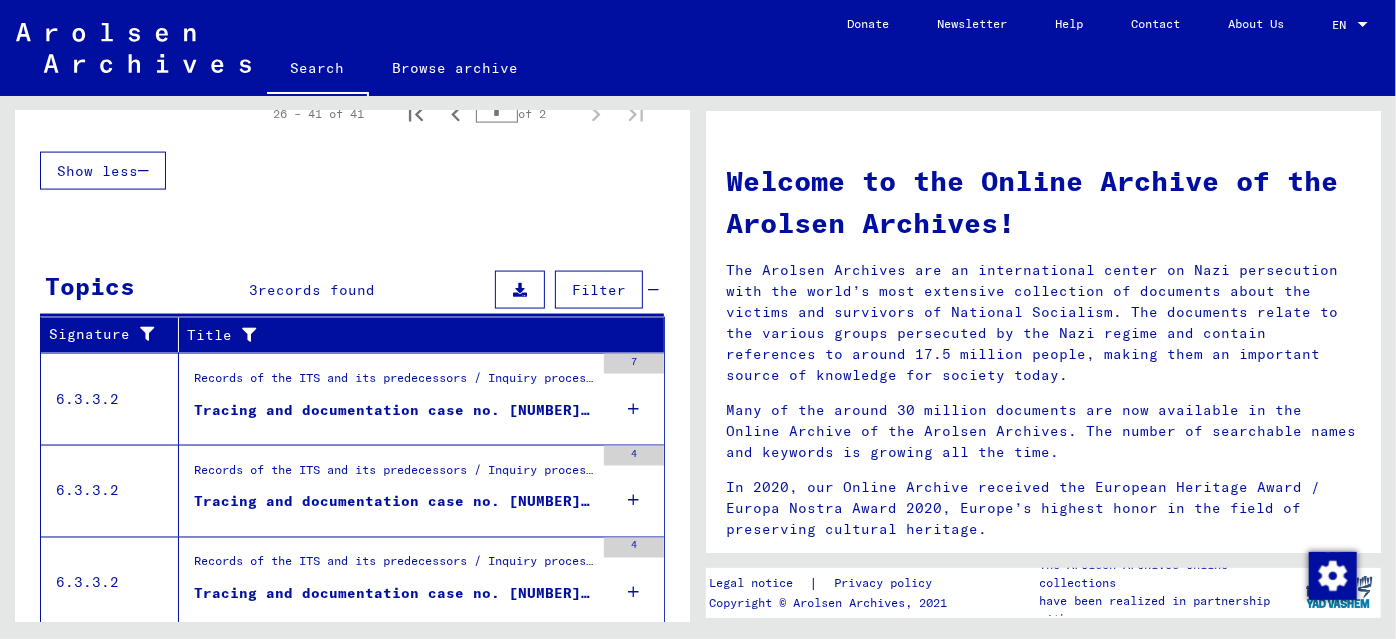 click on "Records of the ITS and its predecessors / Inquiry processing / ITS case files as of 1947 / Repository of T/D cases / Tracing and documentation cases with (T/D) numbers between [NUMBER] and [NUMBER] / Tracing and documentation cases with (T/D) numbers between [NUMBER] and [NUMBER]" at bounding box center [394, 383] 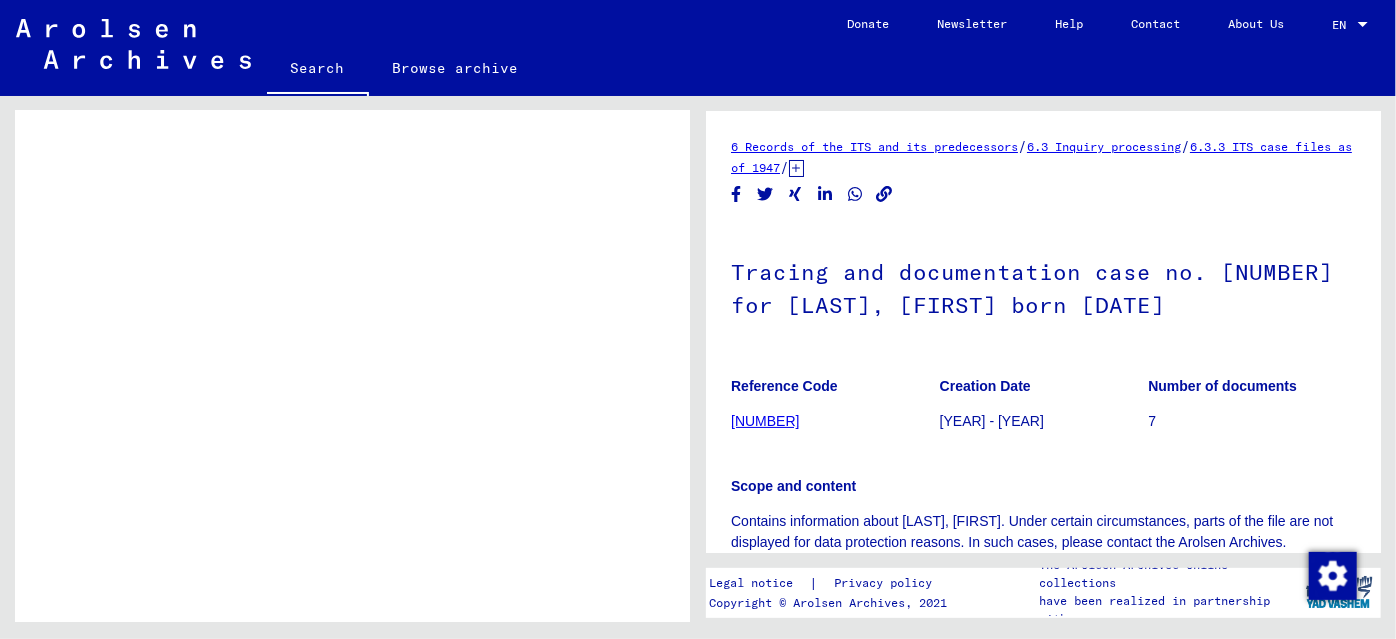 scroll, scrollTop: 1058, scrollLeft: 0, axis: vertical 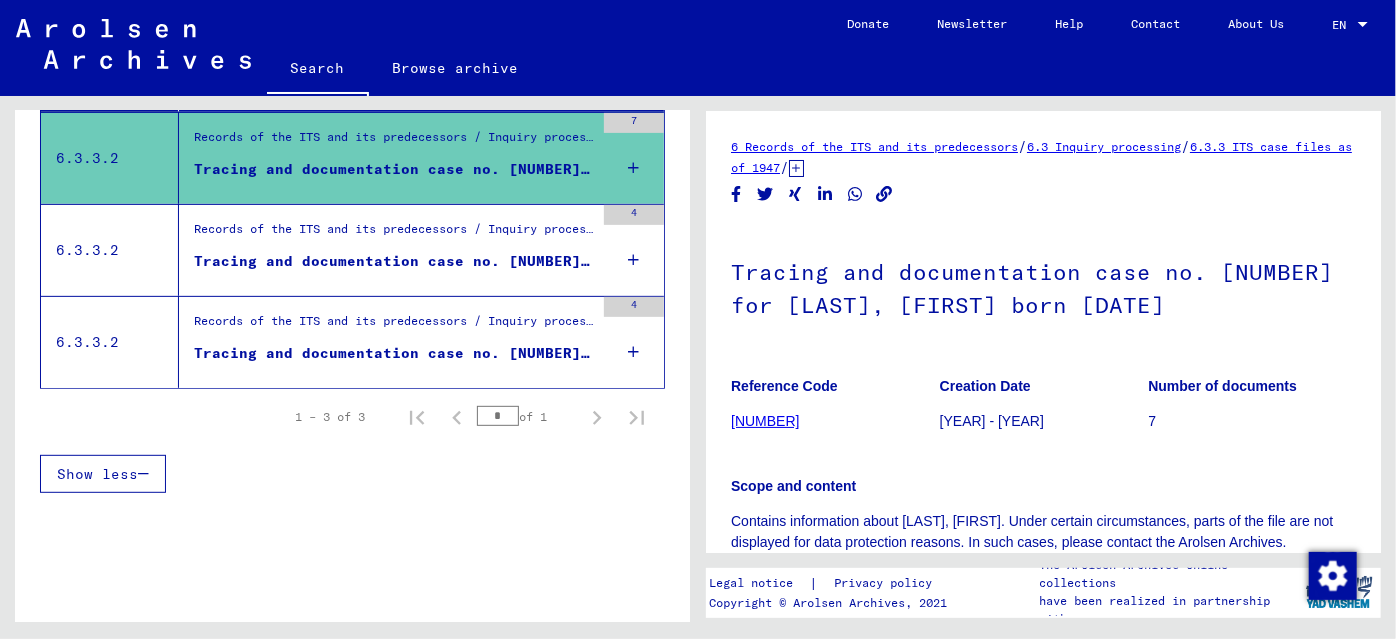 click on "Tracing and documentation case no. [NUMBER] for [LAST], [FIRST] born [DATE]" at bounding box center (394, 169) 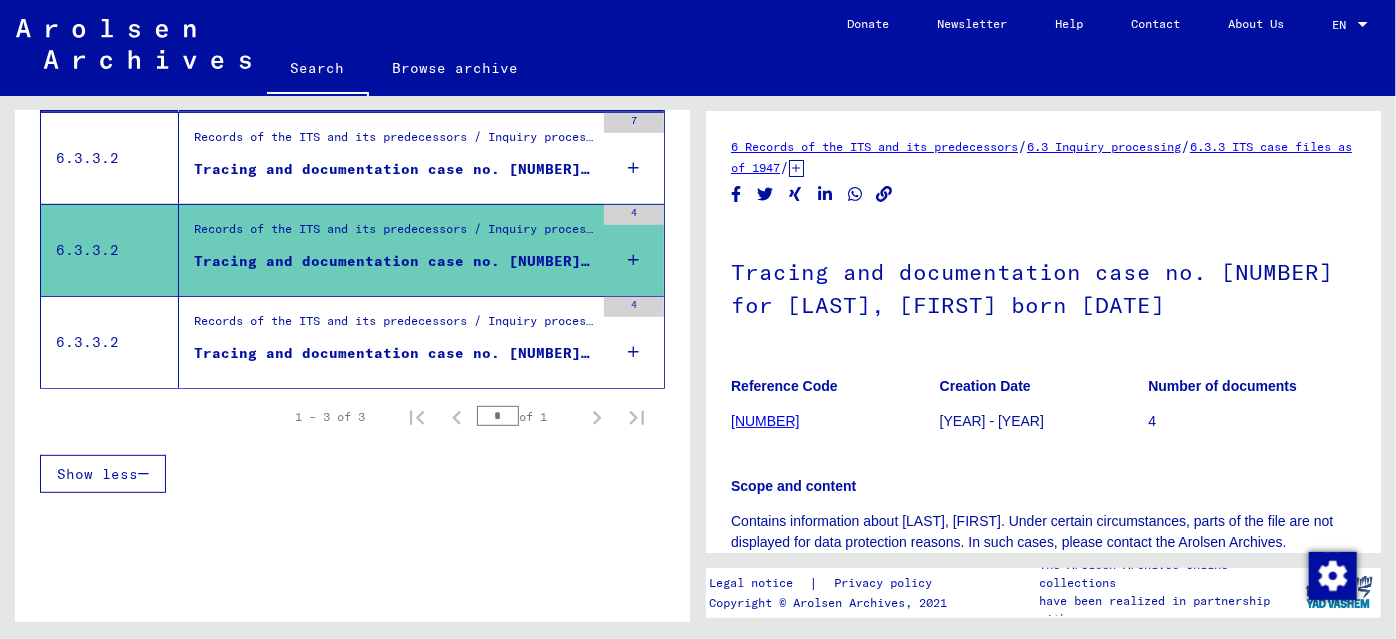 scroll, scrollTop: 0, scrollLeft: 0, axis: both 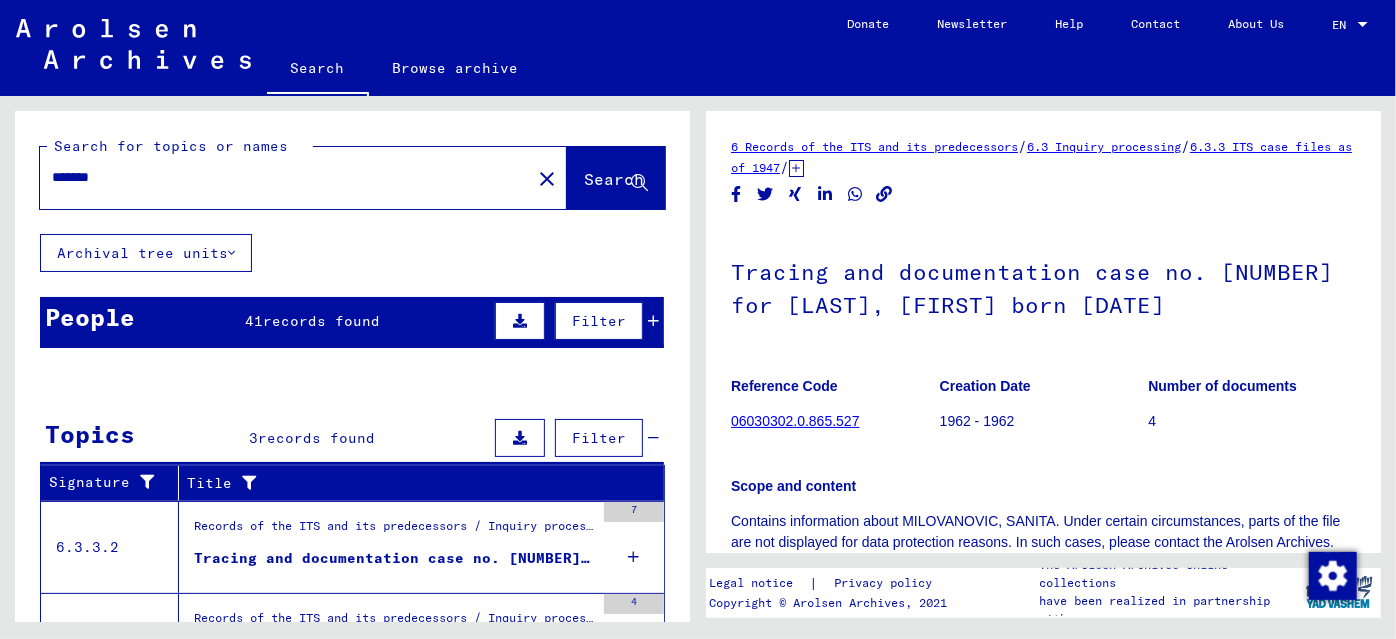 drag, startPoint x: 118, startPoint y: 176, endPoint x: 0, endPoint y: 132, distance: 125.93649 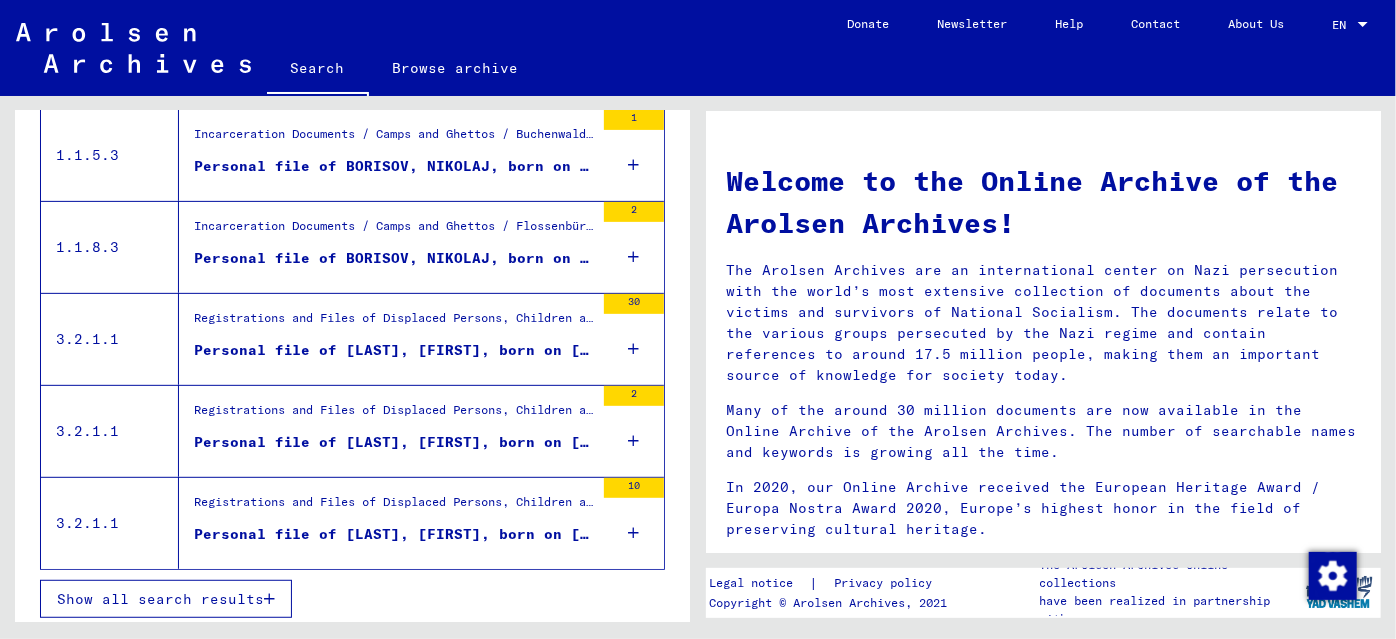 scroll, scrollTop: 393, scrollLeft: 0, axis: vertical 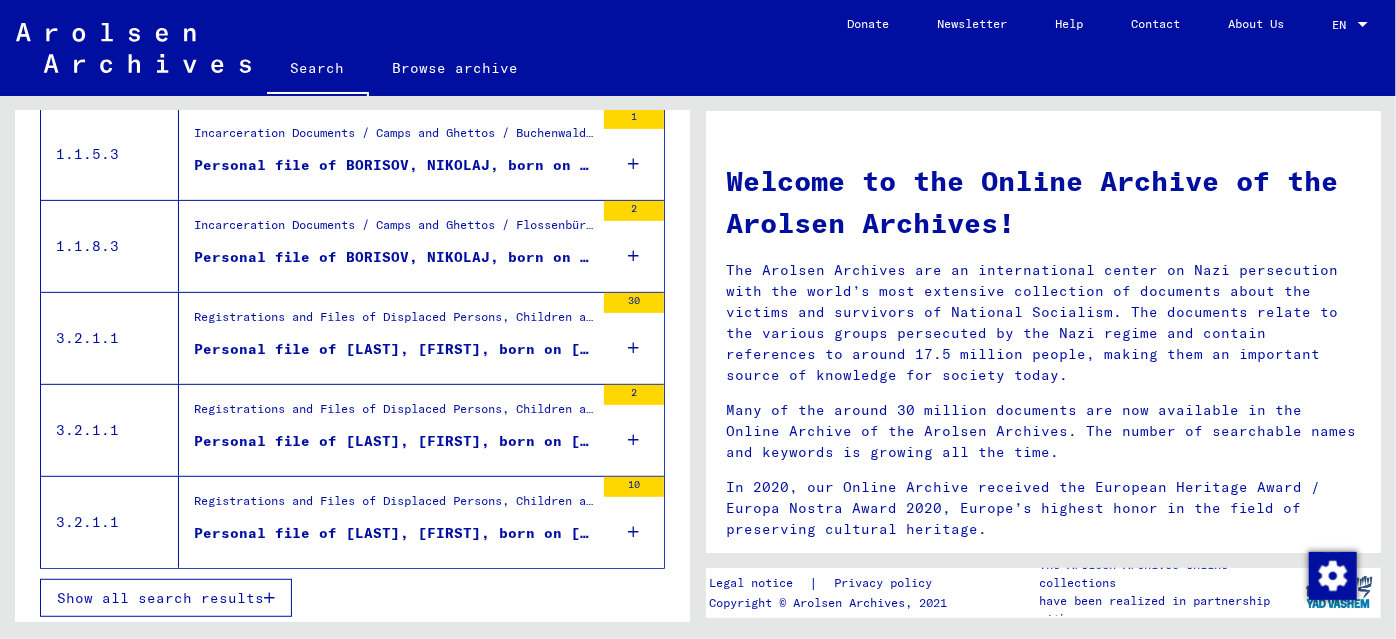click on "Show all search results" at bounding box center (160, 598) 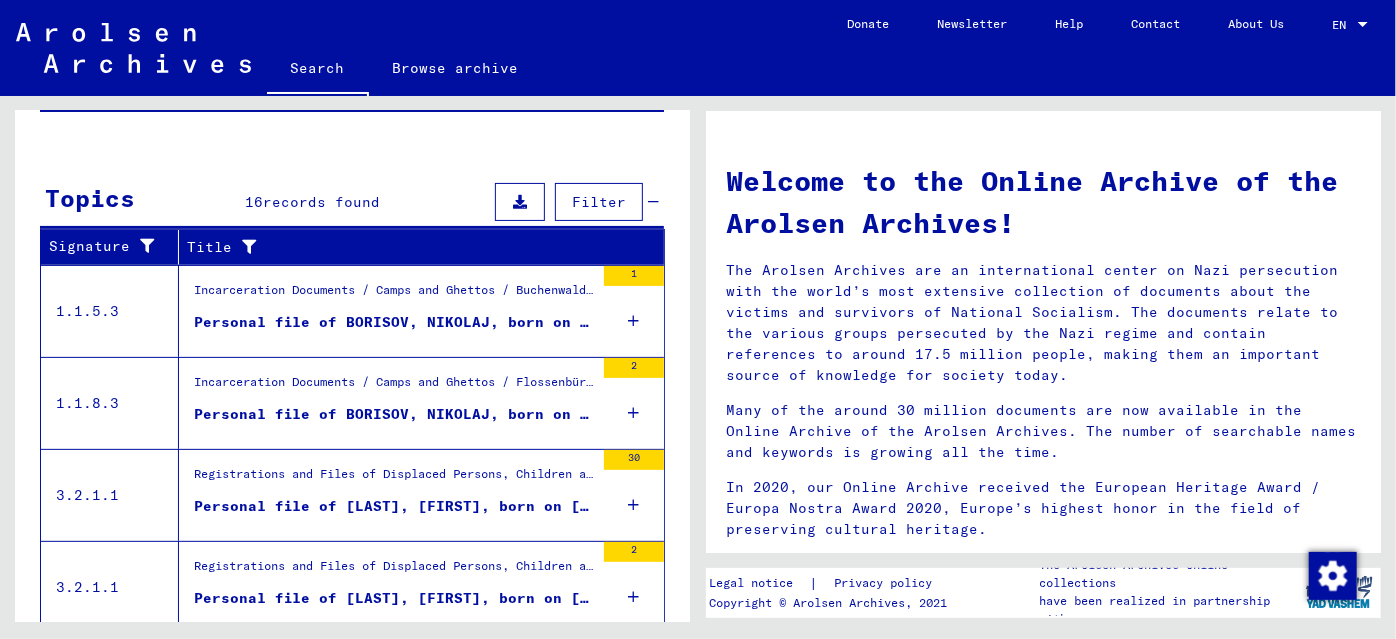 scroll, scrollTop: 4, scrollLeft: 0, axis: vertical 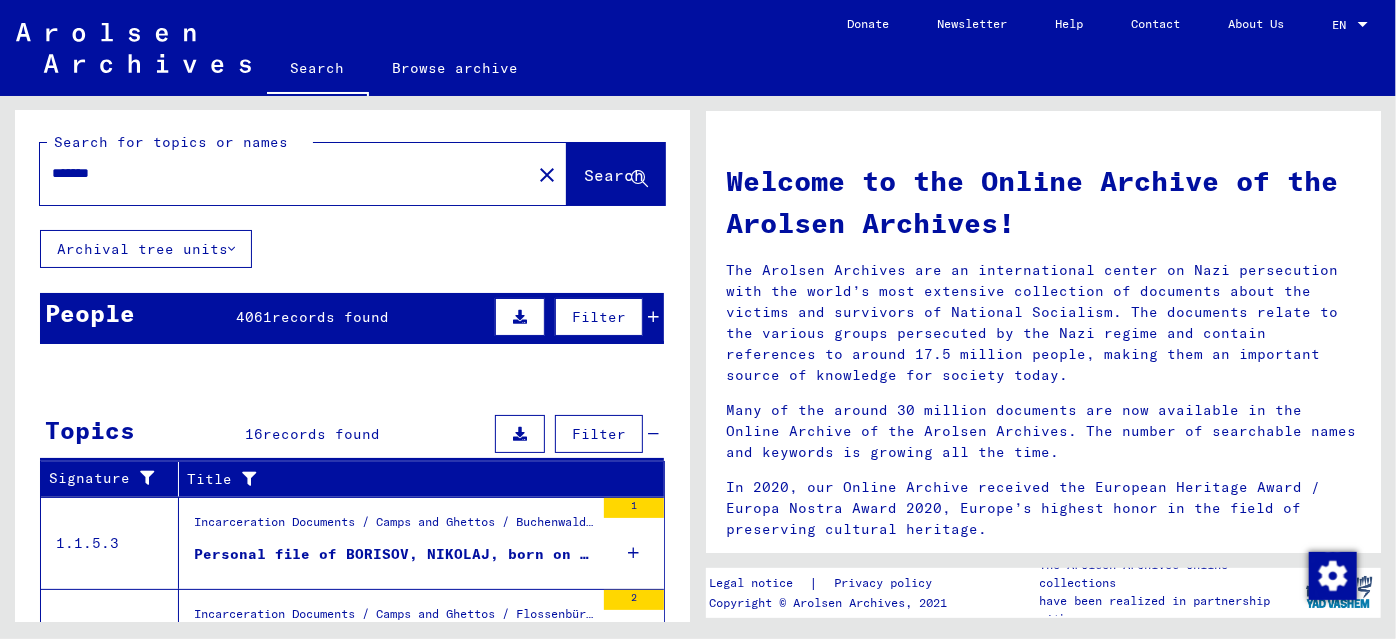 click on "*******" at bounding box center (279, 173) 